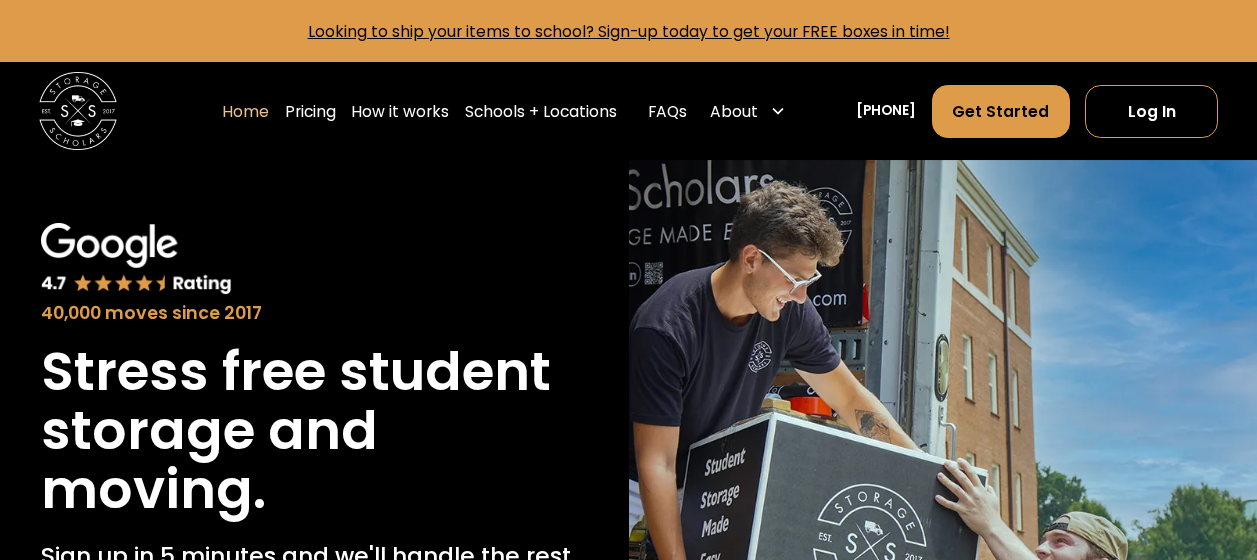 scroll, scrollTop: 0, scrollLeft: 0, axis: both 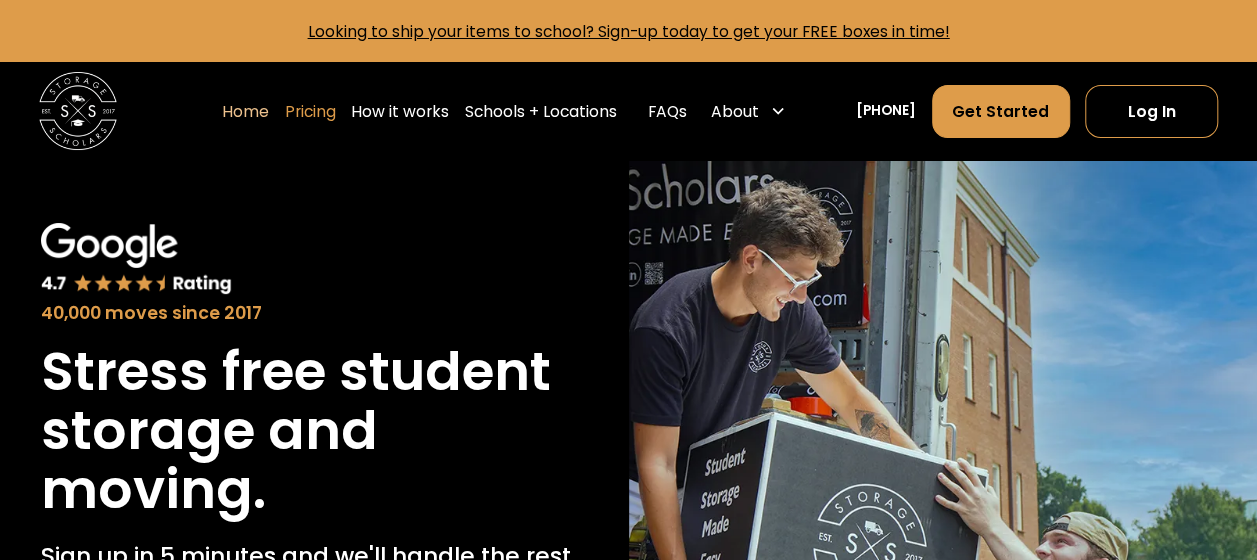 click on "Pricing" at bounding box center (310, 111) 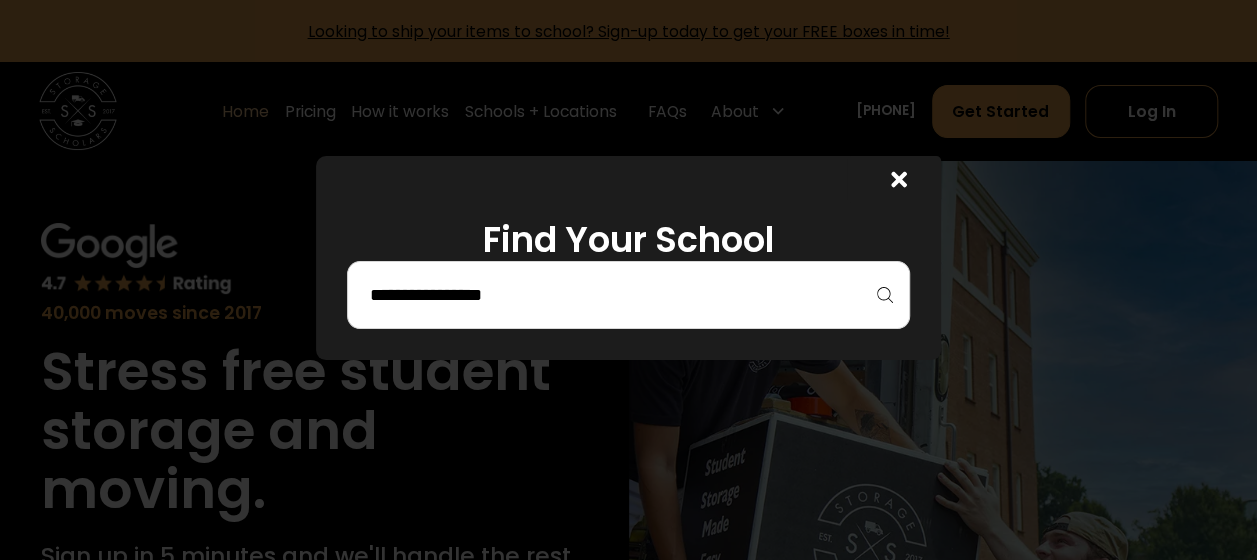 click at bounding box center (628, 295) 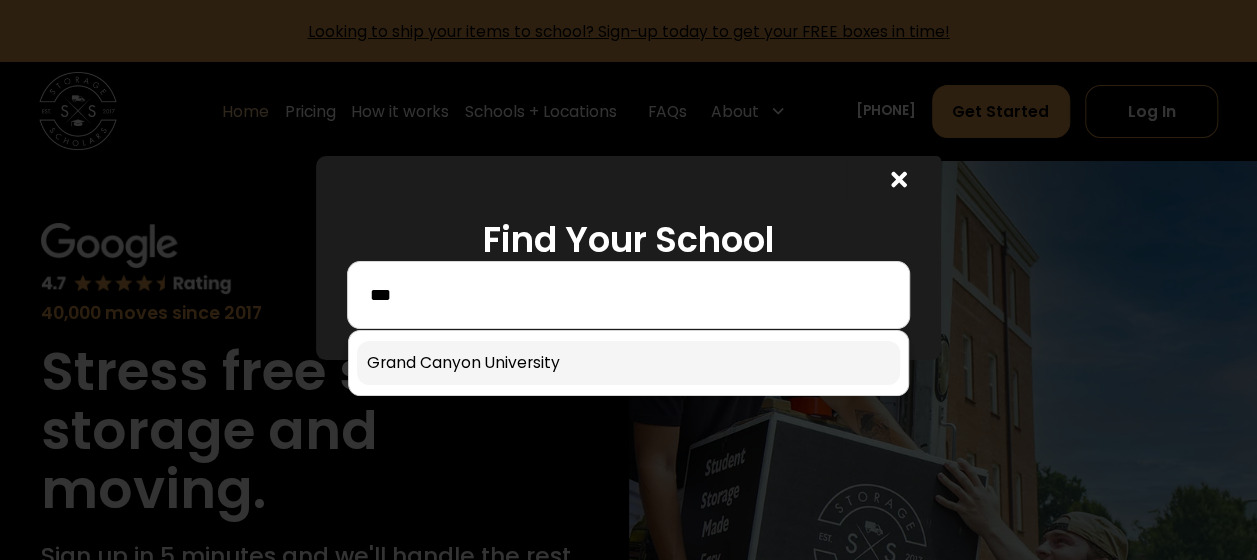 type on "***" 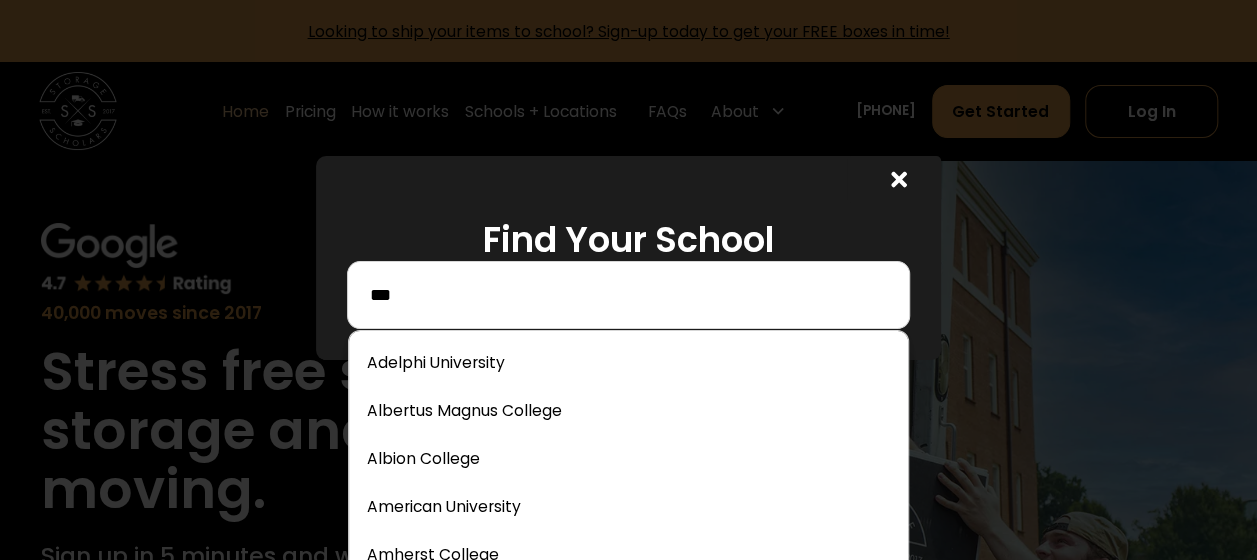 click on "***" at bounding box center (628, 295) 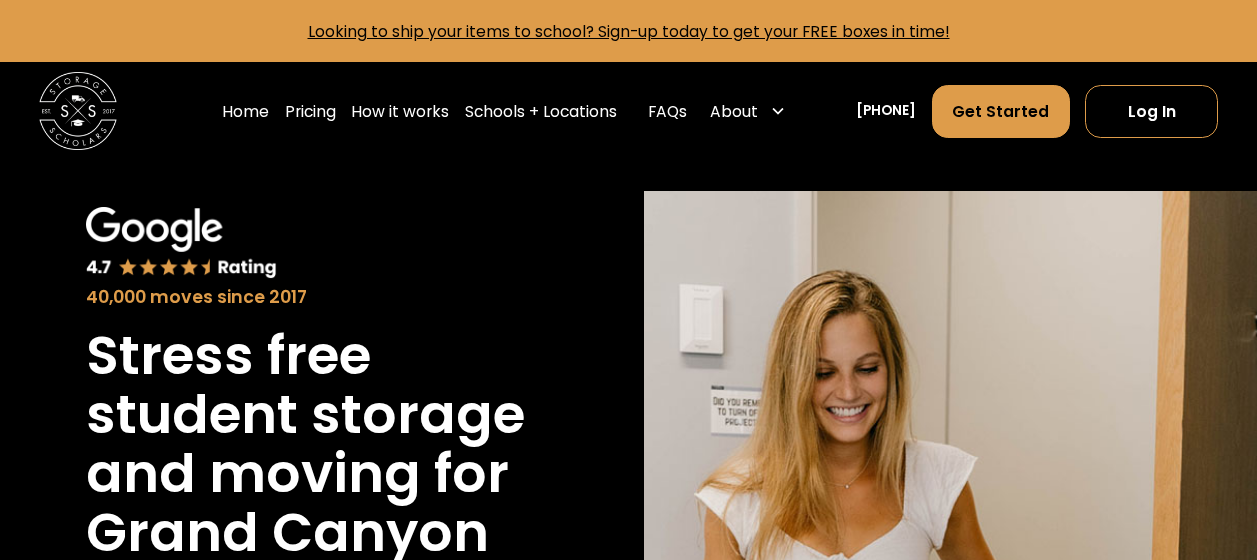 scroll, scrollTop: 0, scrollLeft: 0, axis: both 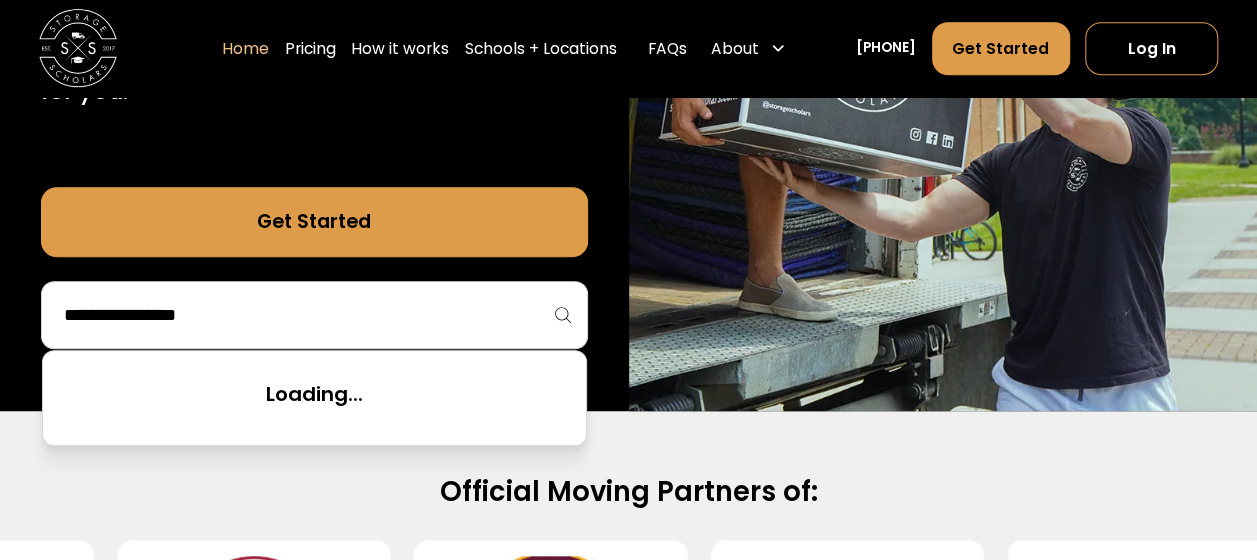 click at bounding box center (314, 315) 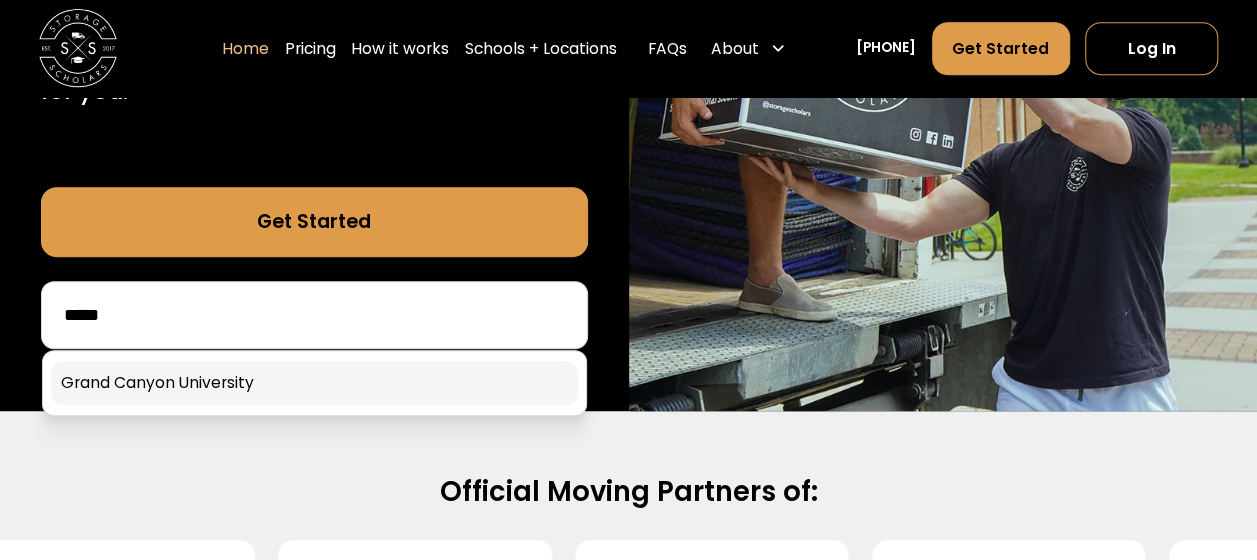 type on "*****" 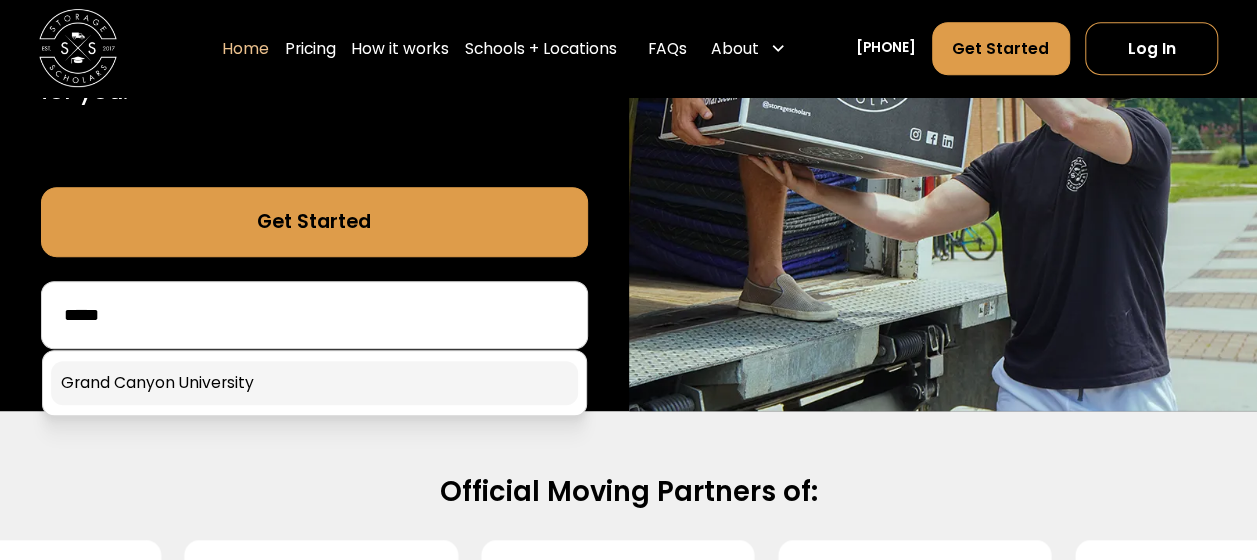 click at bounding box center (314, 383) 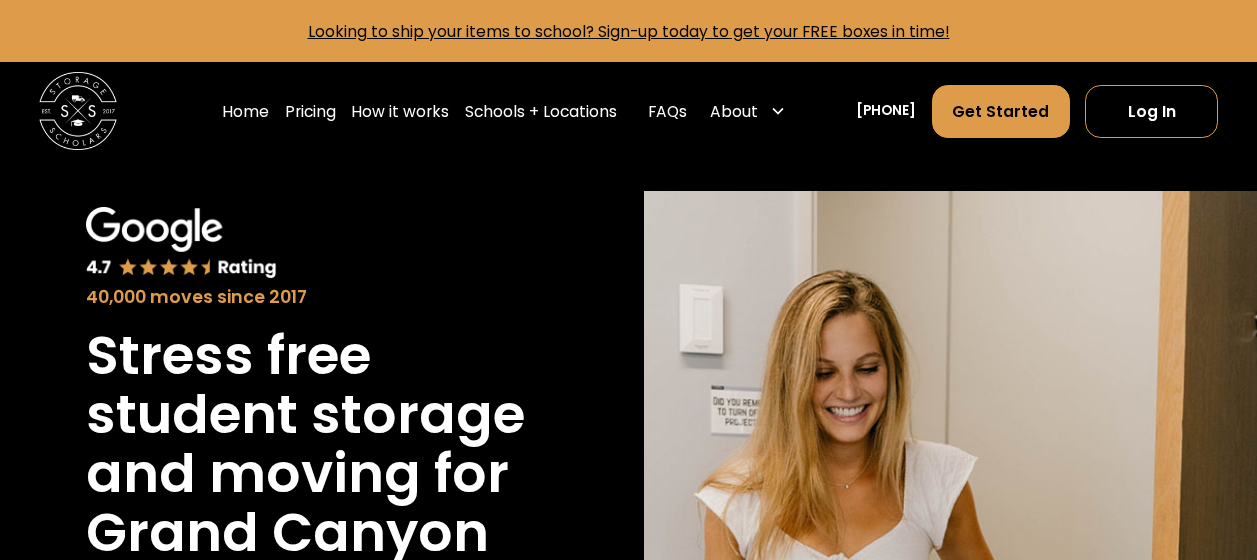 scroll, scrollTop: 0, scrollLeft: 0, axis: both 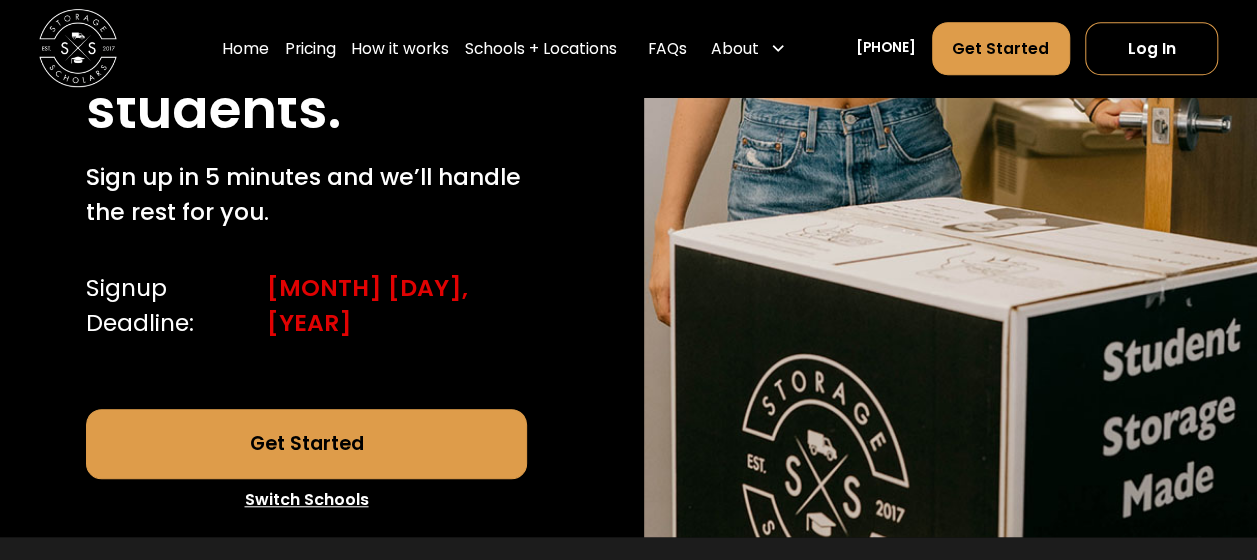 click on "Get Started" at bounding box center [306, 444] 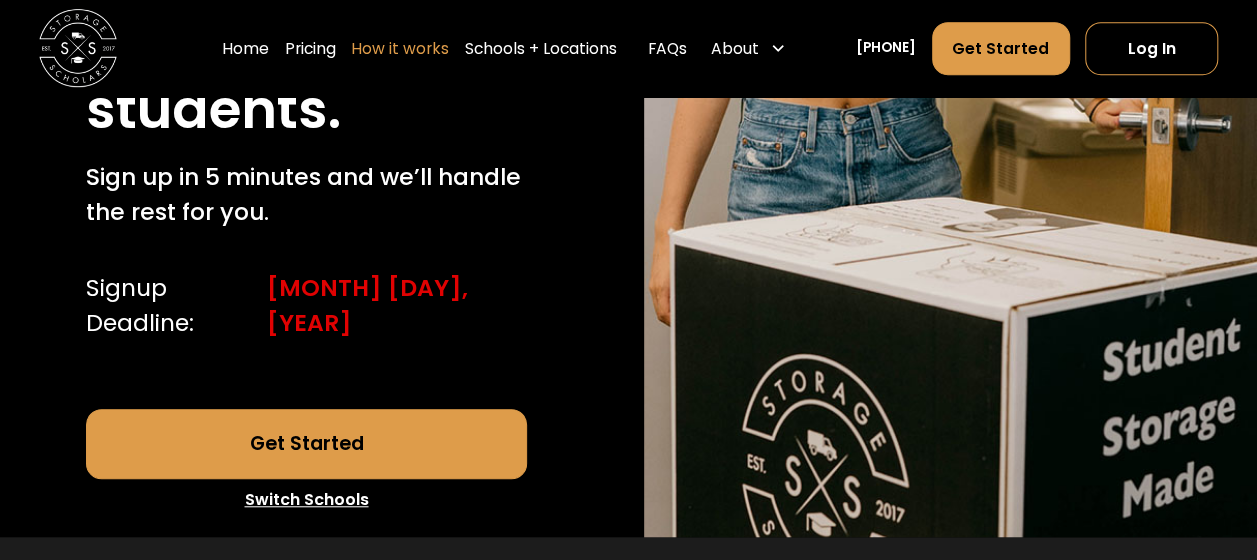 click on "How it works" at bounding box center [400, 48] 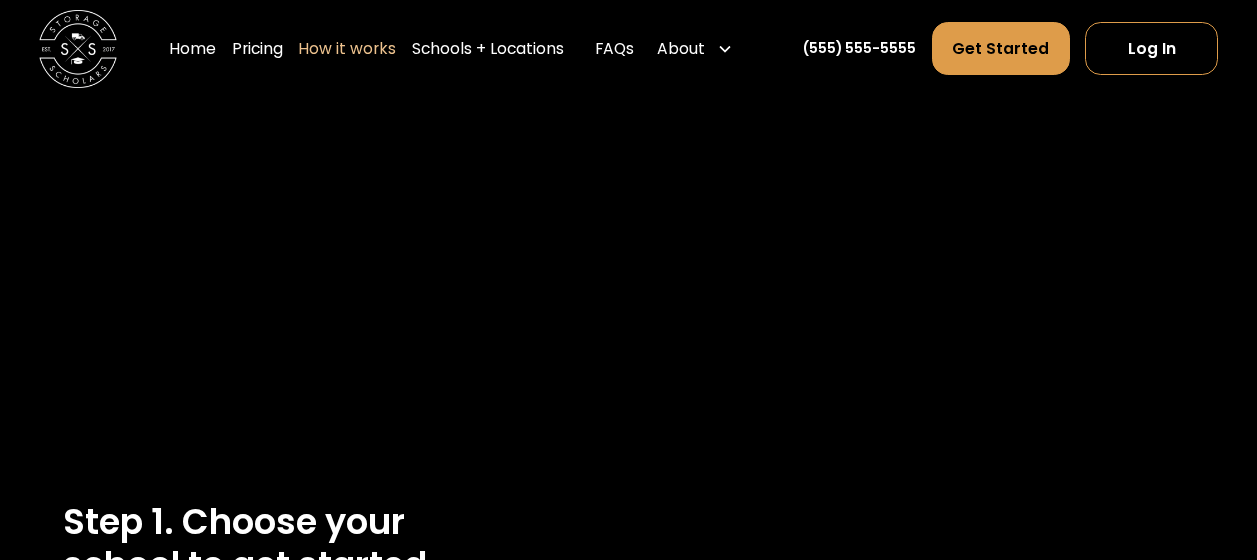 scroll, scrollTop: 0, scrollLeft: 0, axis: both 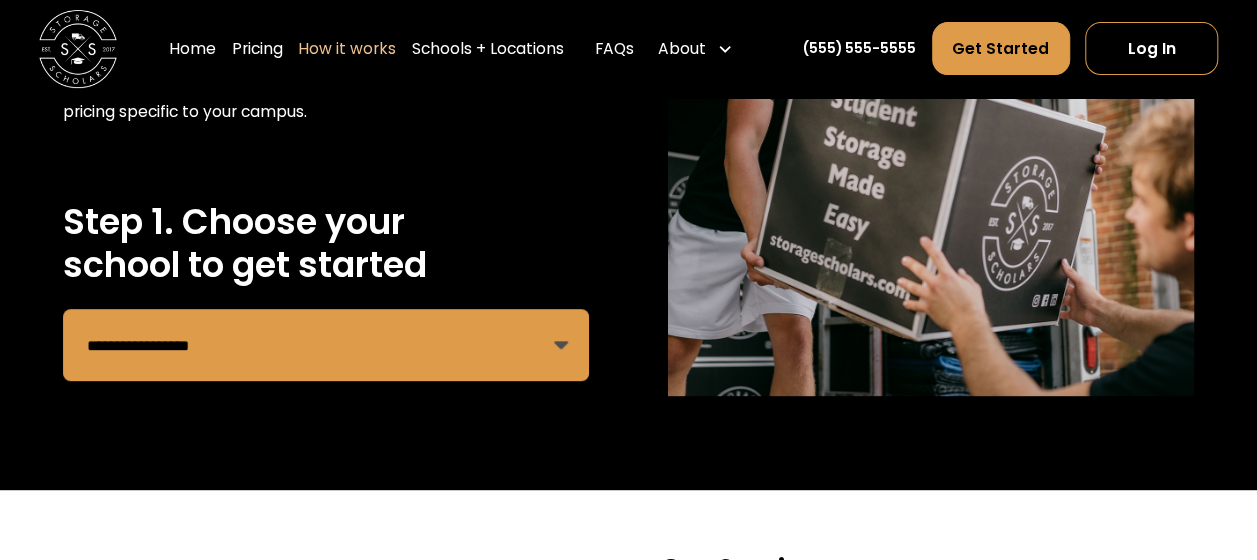 click on "**********" at bounding box center (326, 345) 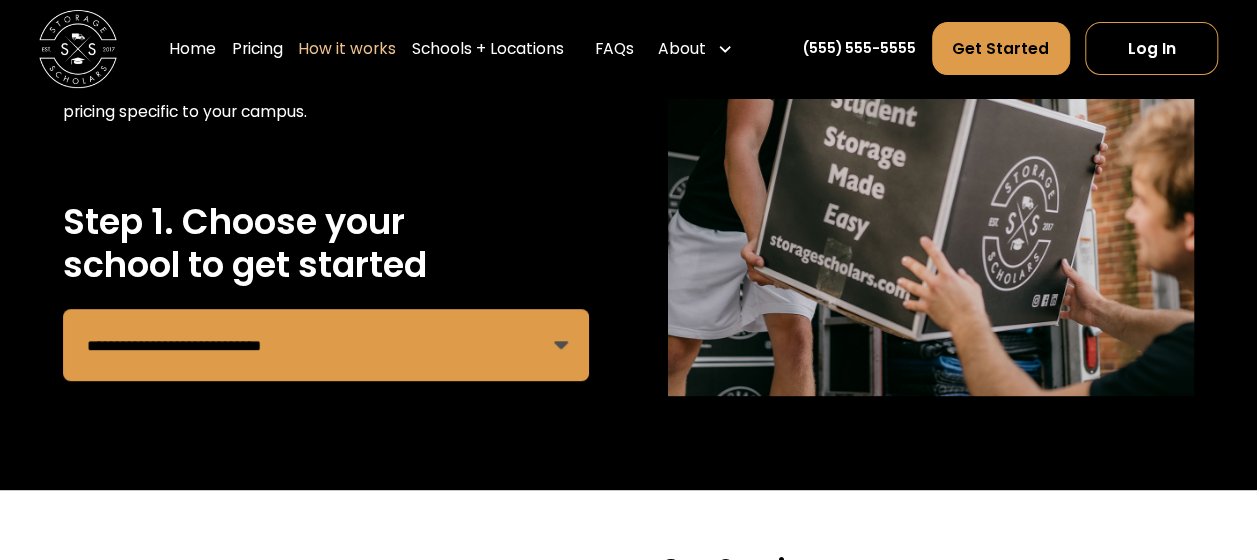 click on "**********" at bounding box center [326, 345] 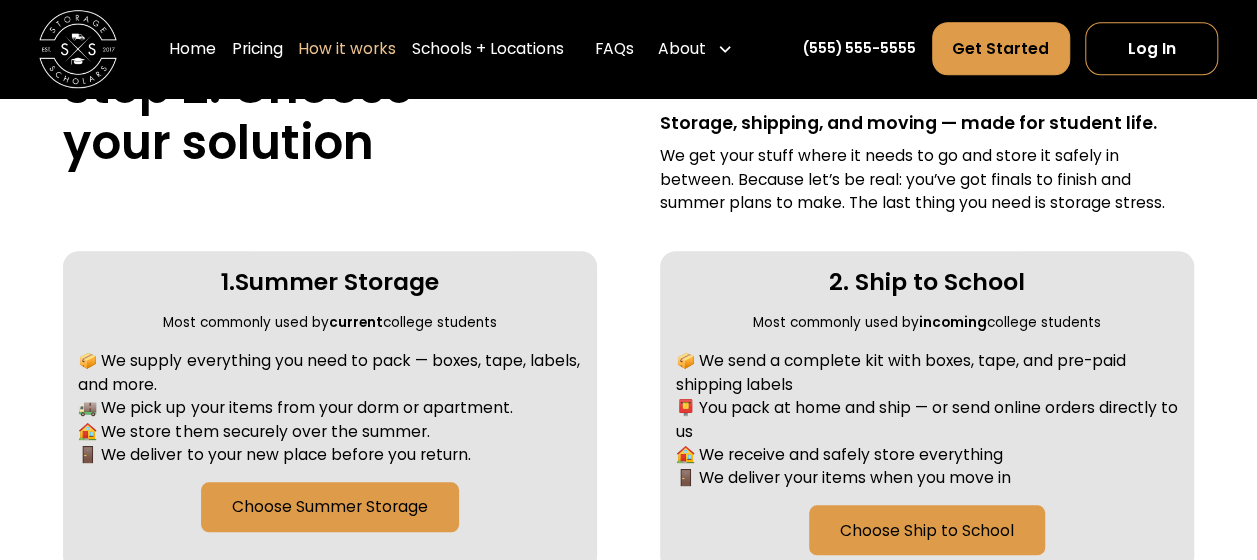 scroll, scrollTop: 800, scrollLeft: 0, axis: vertical 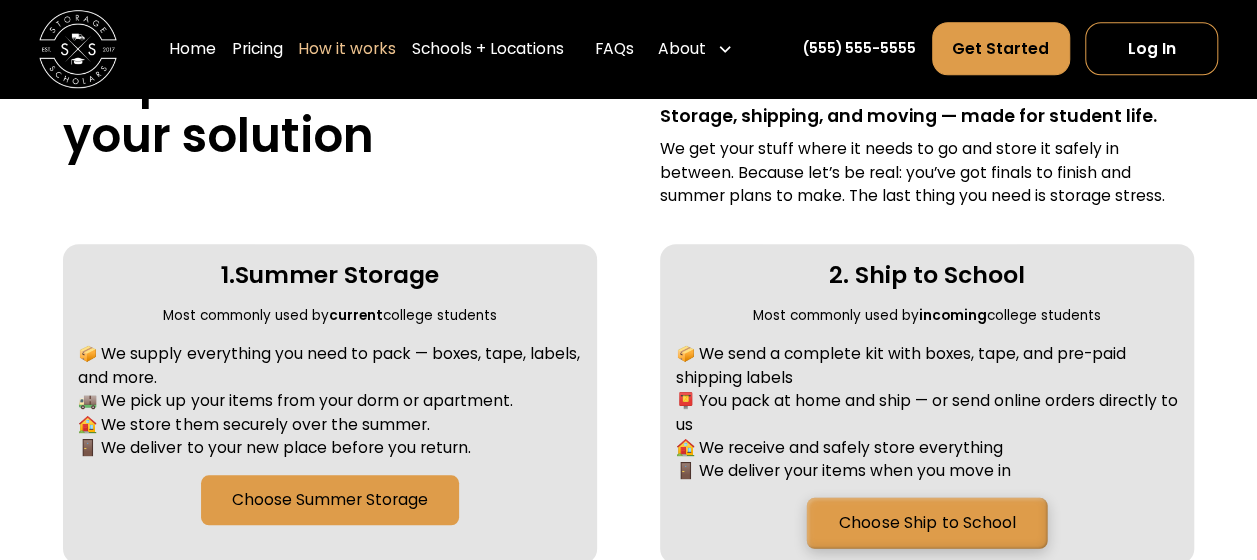 click on "Choose Ship to School" at bounding box center [926, 523] 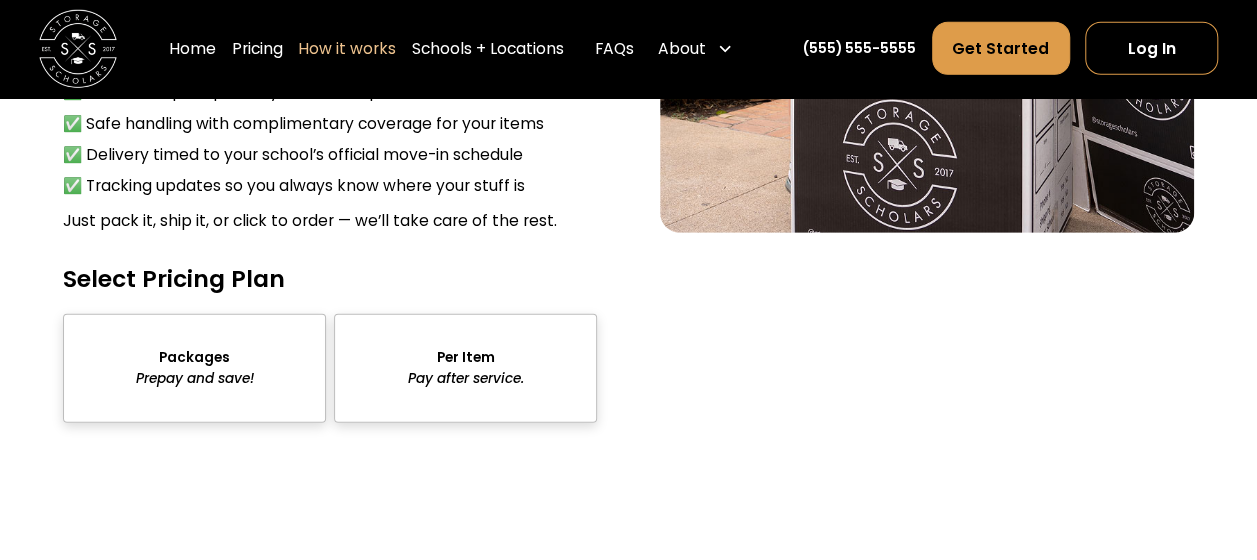 scroll, scrollTop: 2905, scrollLeft: 0, axis: vertical 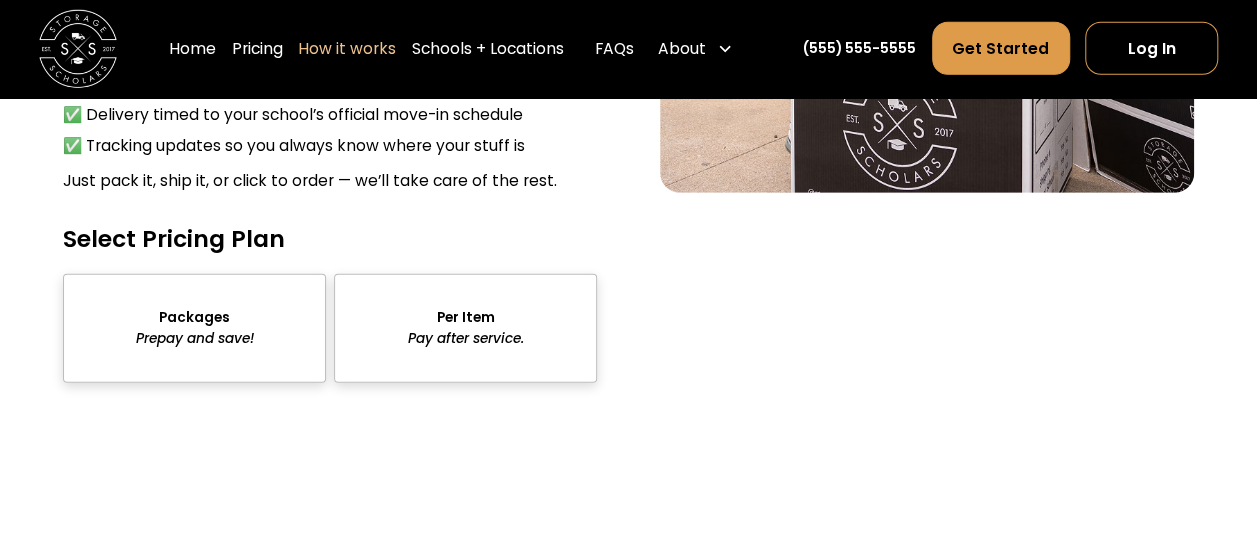 click at bounding box center [465, 329] 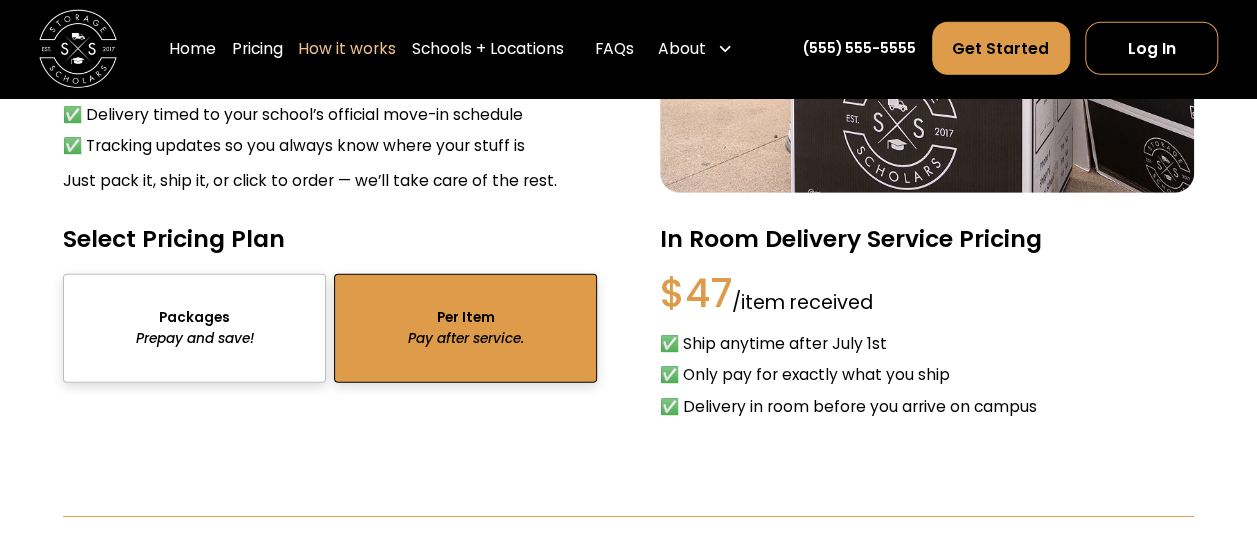 click at bounding box center [194, 329] 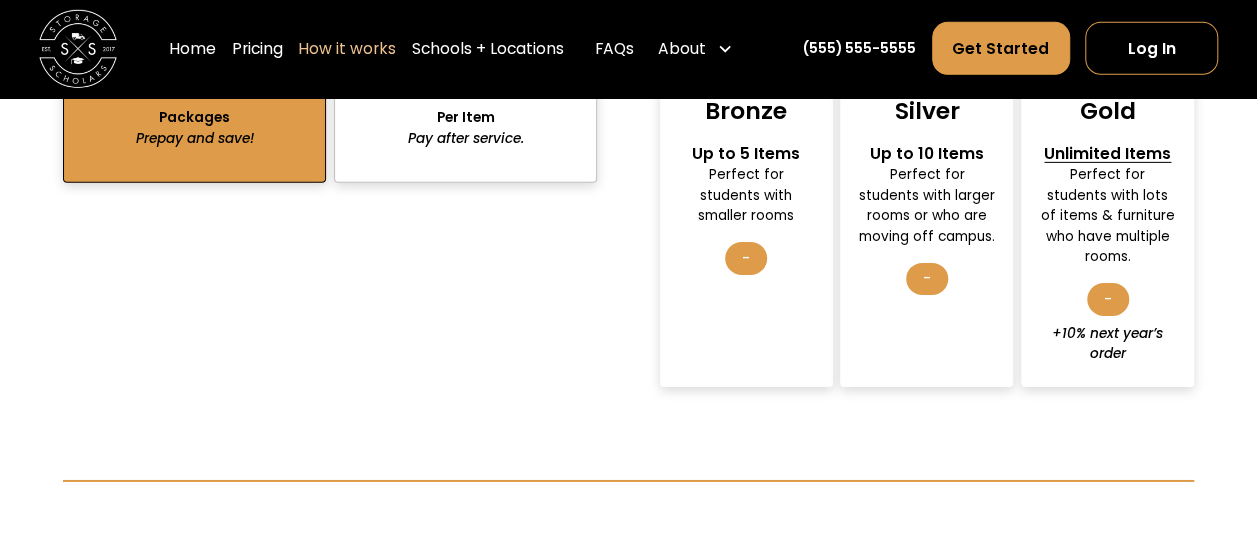 scroll, scrollTop: 2905, scrollLeft: 0, axis: vertical 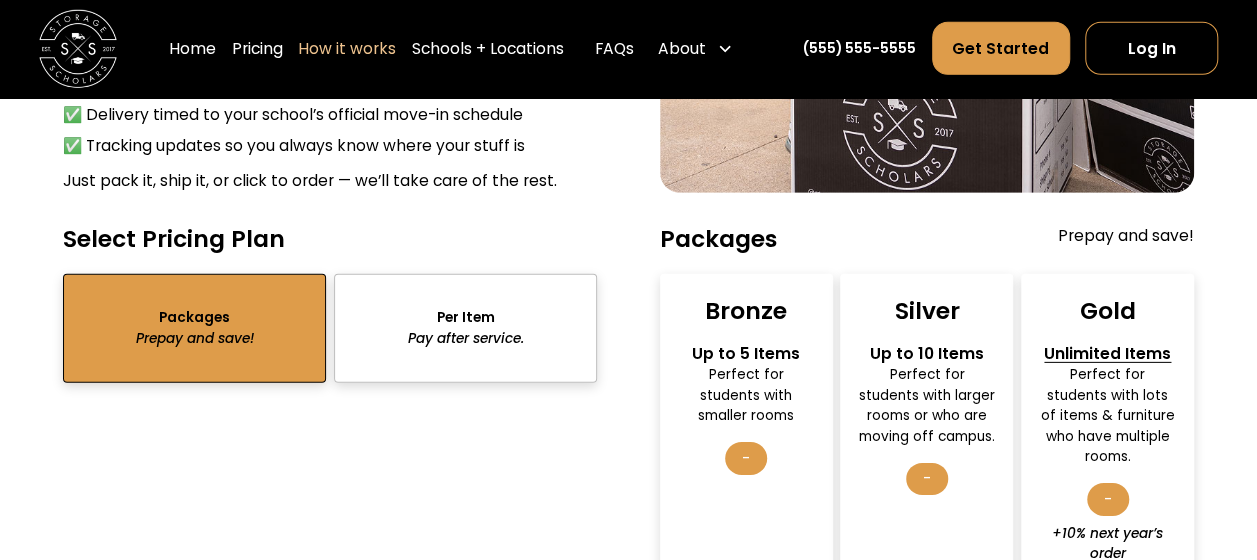 click on "-" at bounding box center [927, 479] 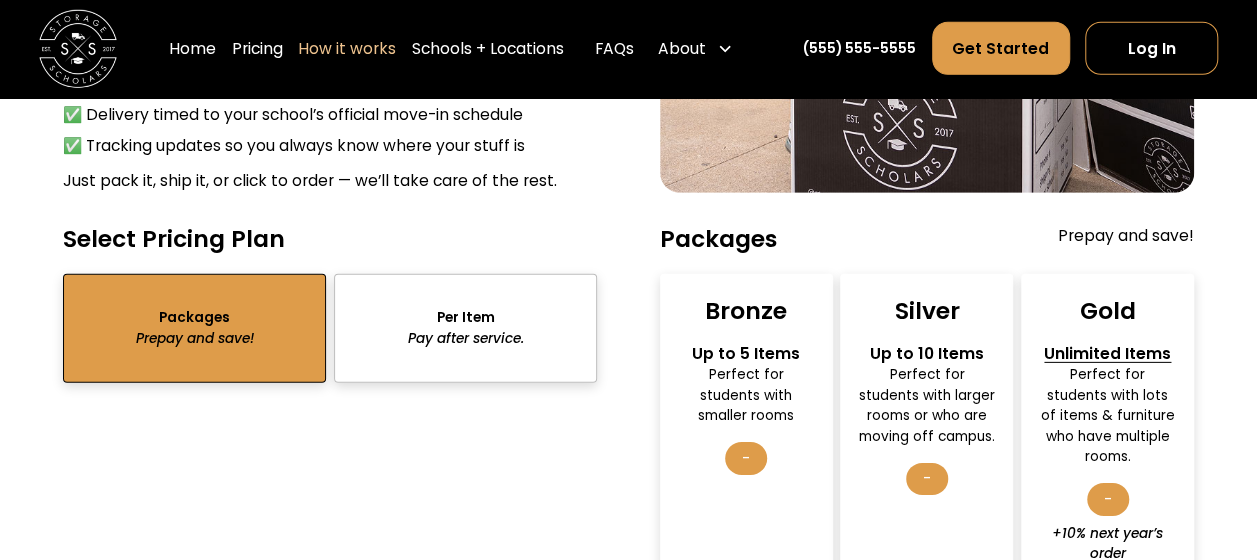 click on "Silver" at bounding box center (926, 311) 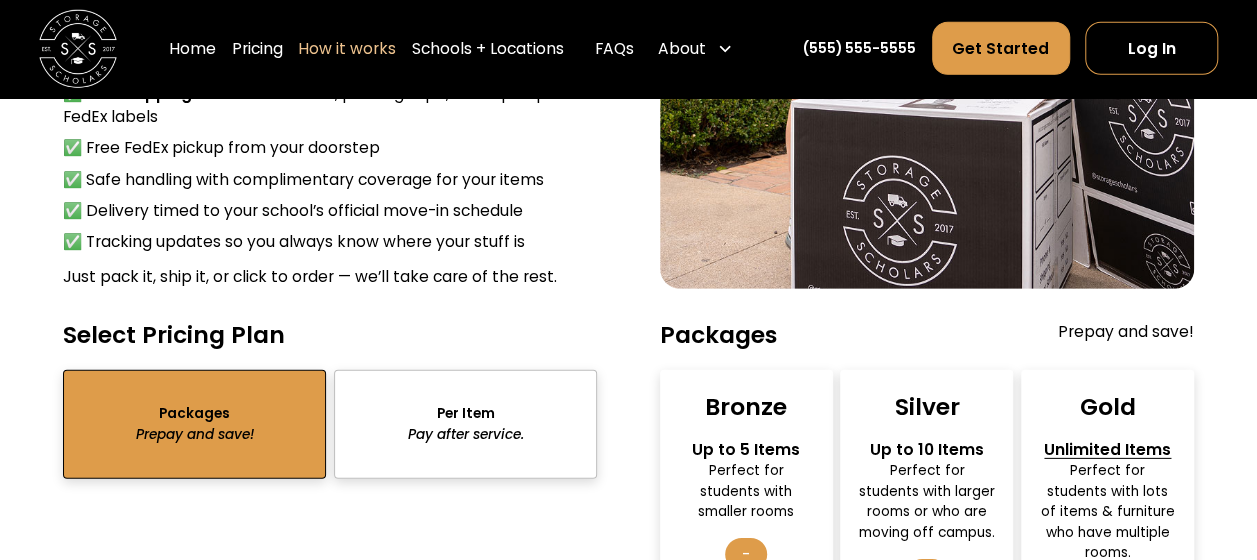 scroll, scrollTop: 2805, scrollLeft: 0, axis: vertical 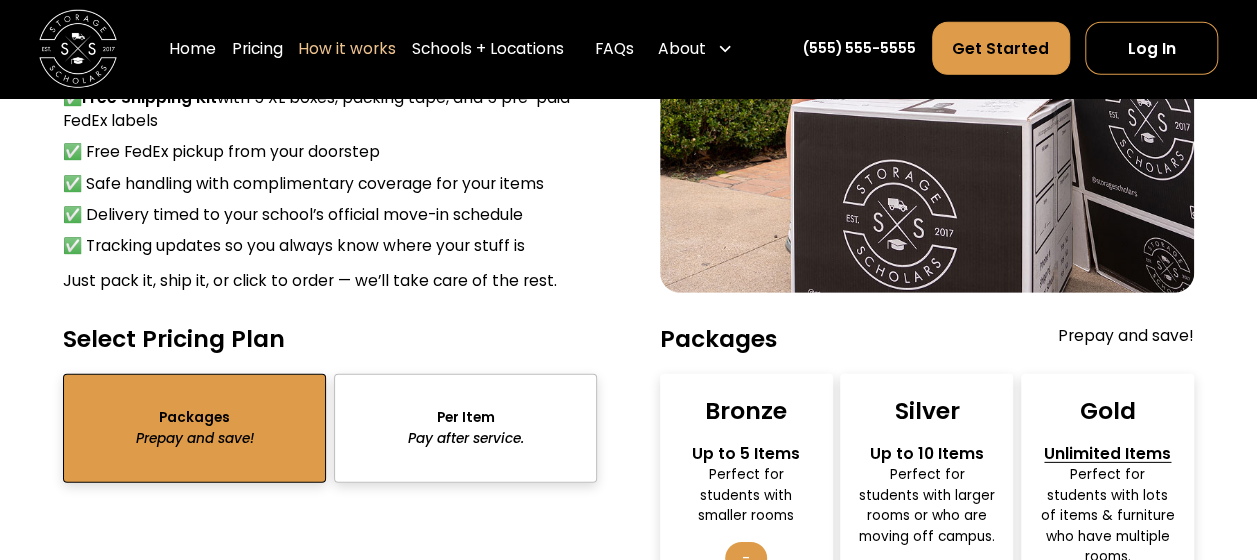 click at bounding box center [465, 429] 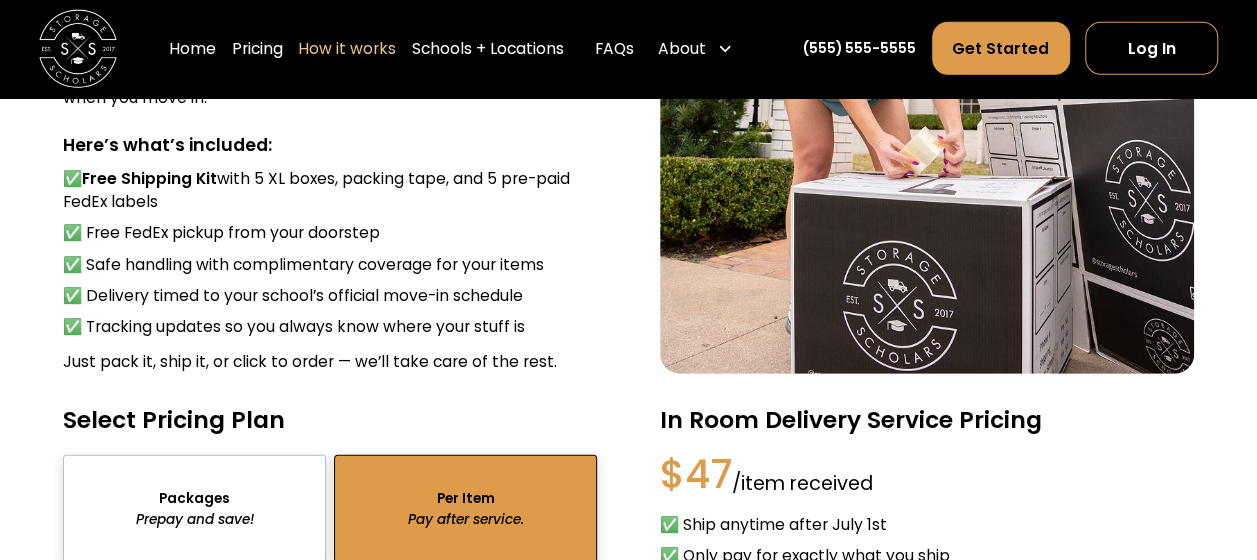 scroll, scrollTop: 2505, scrollLeft: 0, axis: vertical 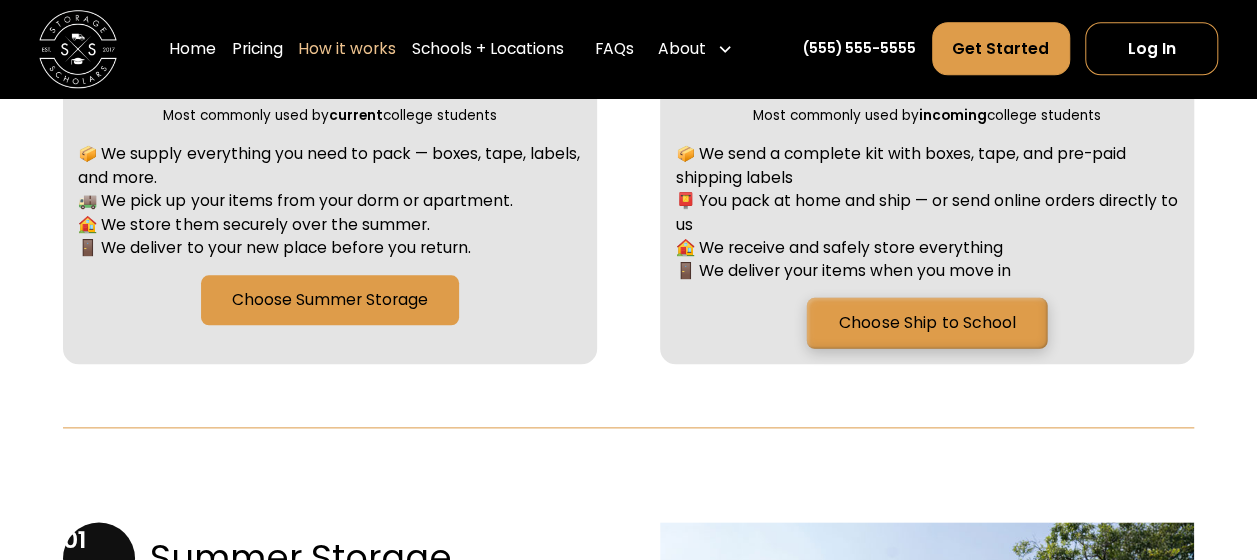 click on "Choose Ship to School" at bounding box center [926, 323] 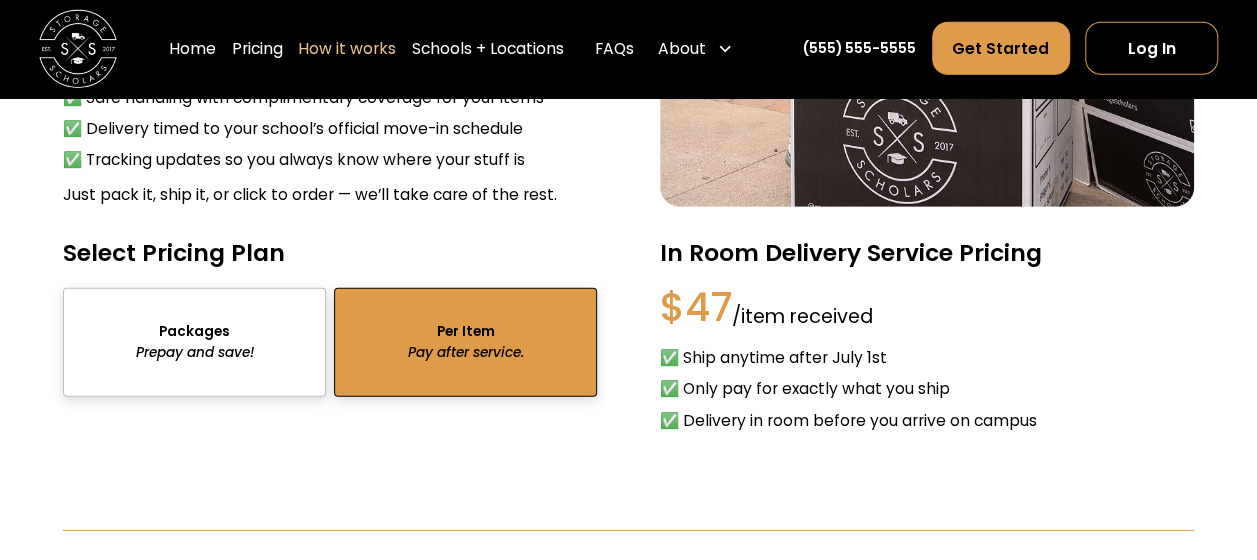 scroll, scrollTop: 2905, scrollLeft: 0, axis: vertical 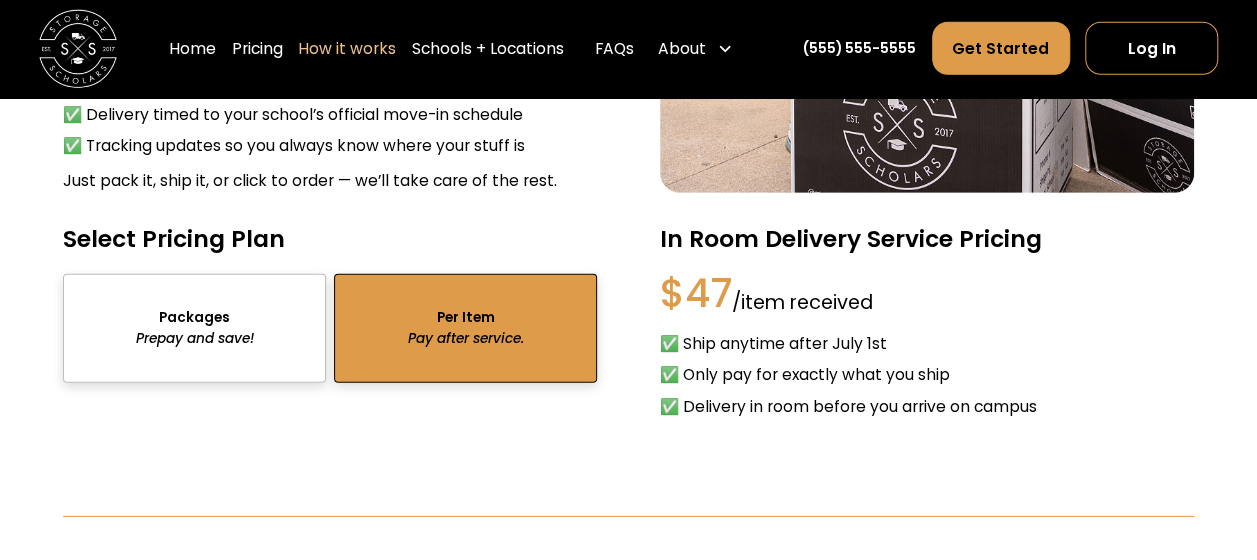 click at bounding box center [194, 329] 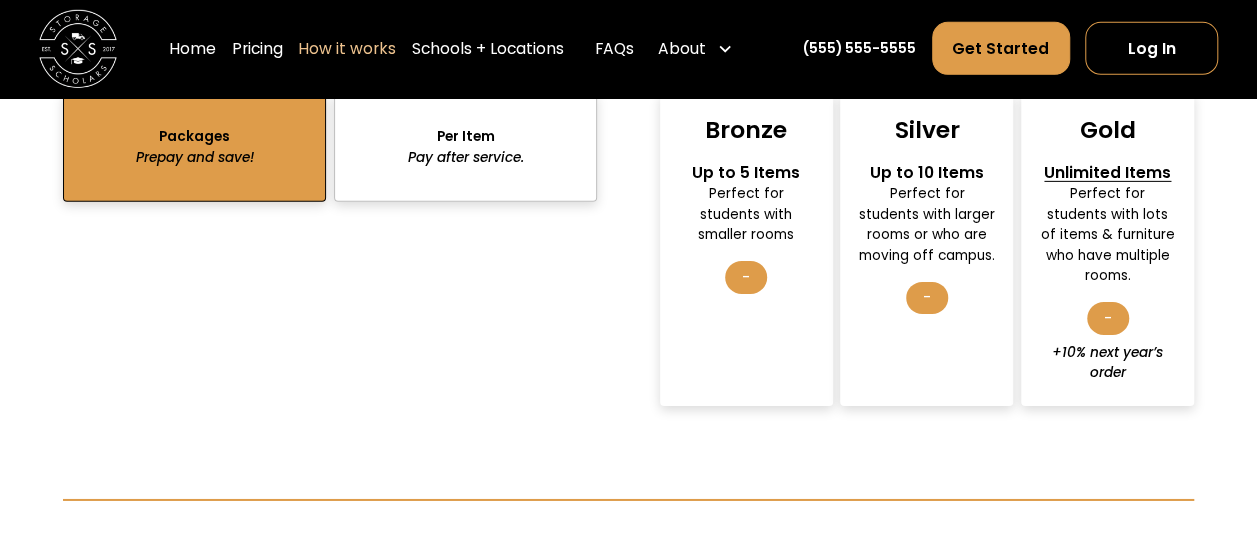 scroll, scrollTop: 3105, scrollLeft: 0, axis: vertical 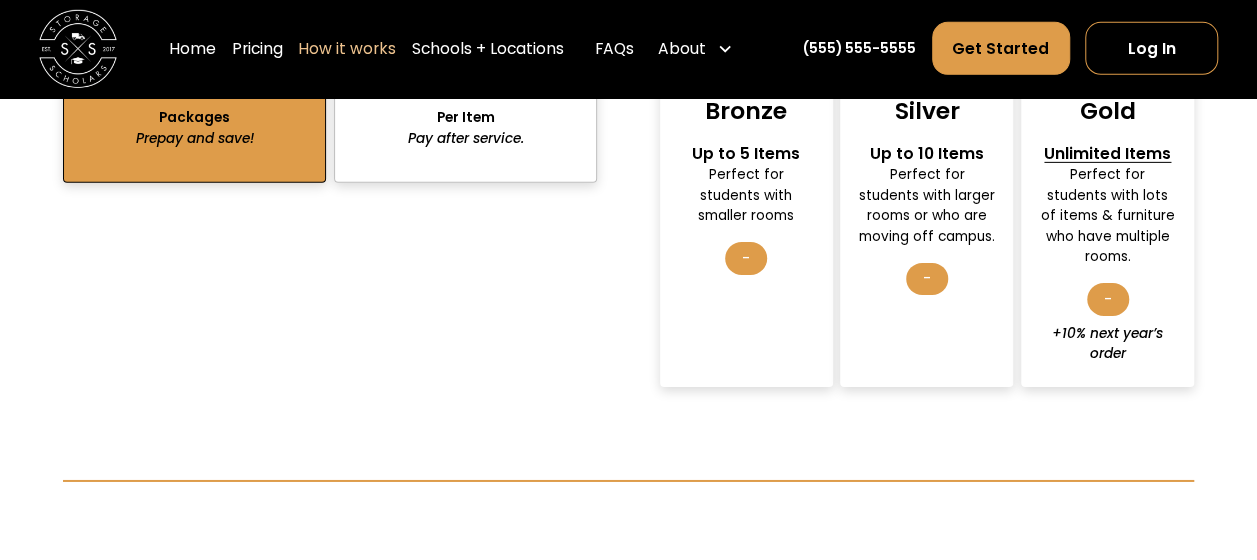 click on "-" at bounding box center (1108, 299) 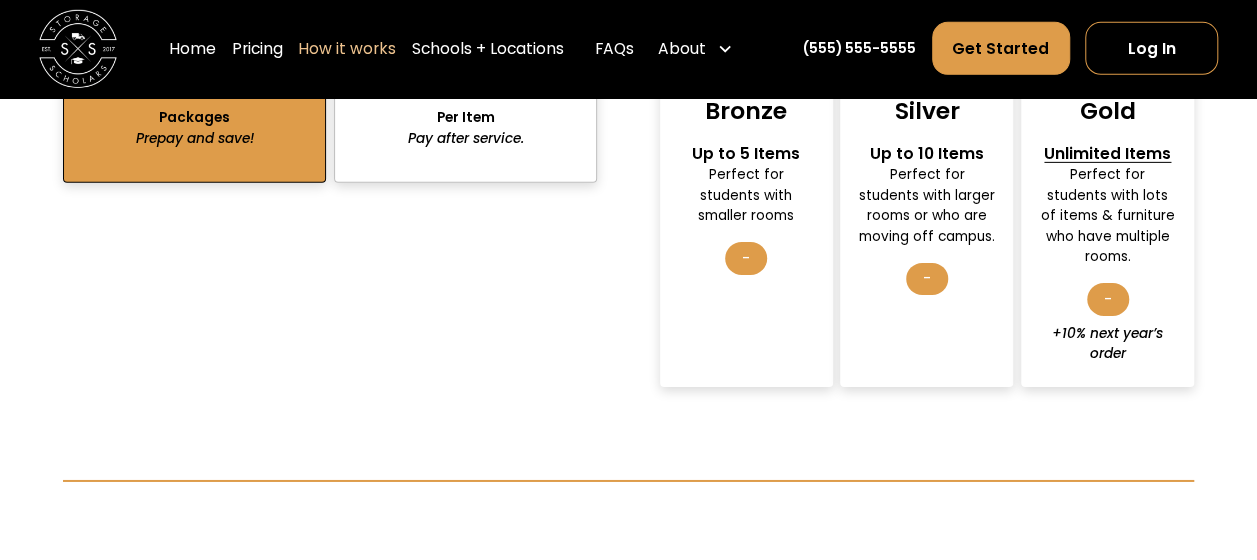 click on "Unlimited Items" at bounding box center [1107, 153] 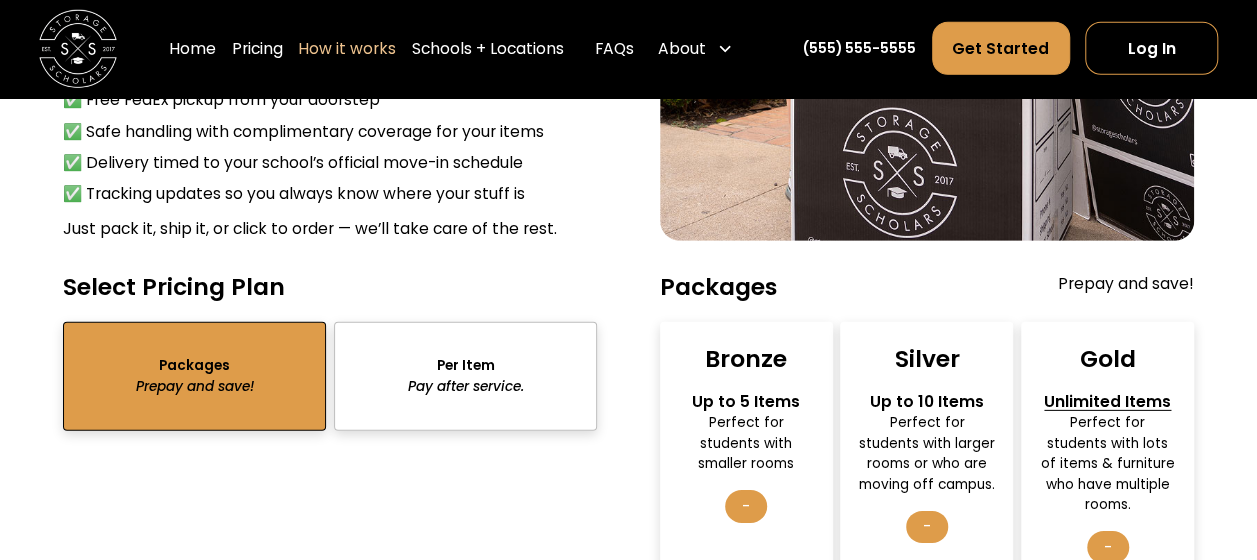 scroll, scrollTop: 2805, scrollLeft: 0, axis: vertical 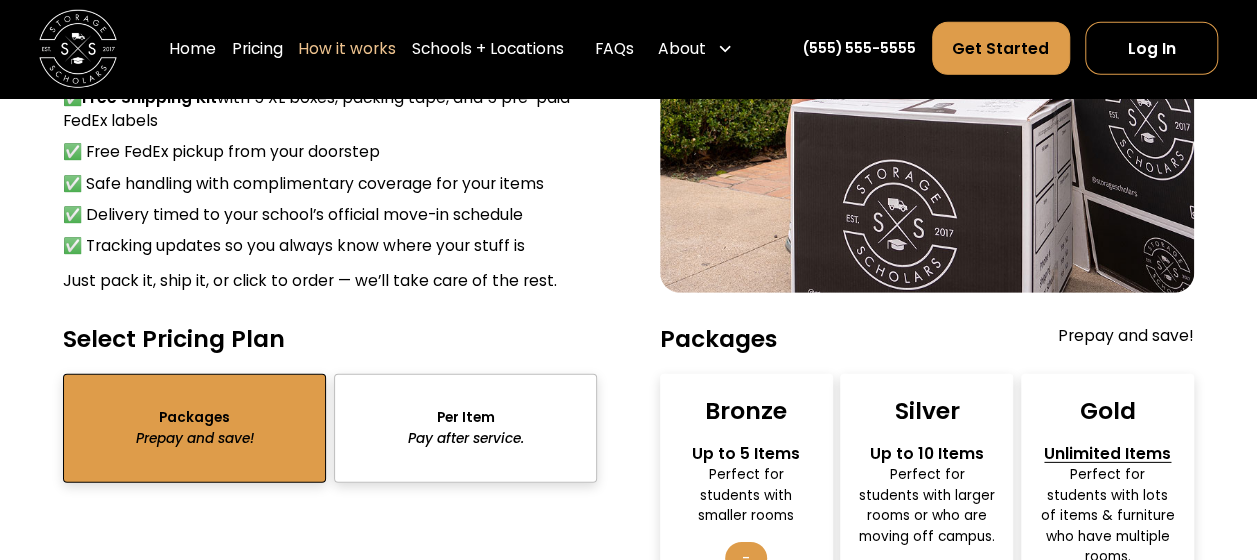 click on "Gold" at bounding box center [1108, 411] 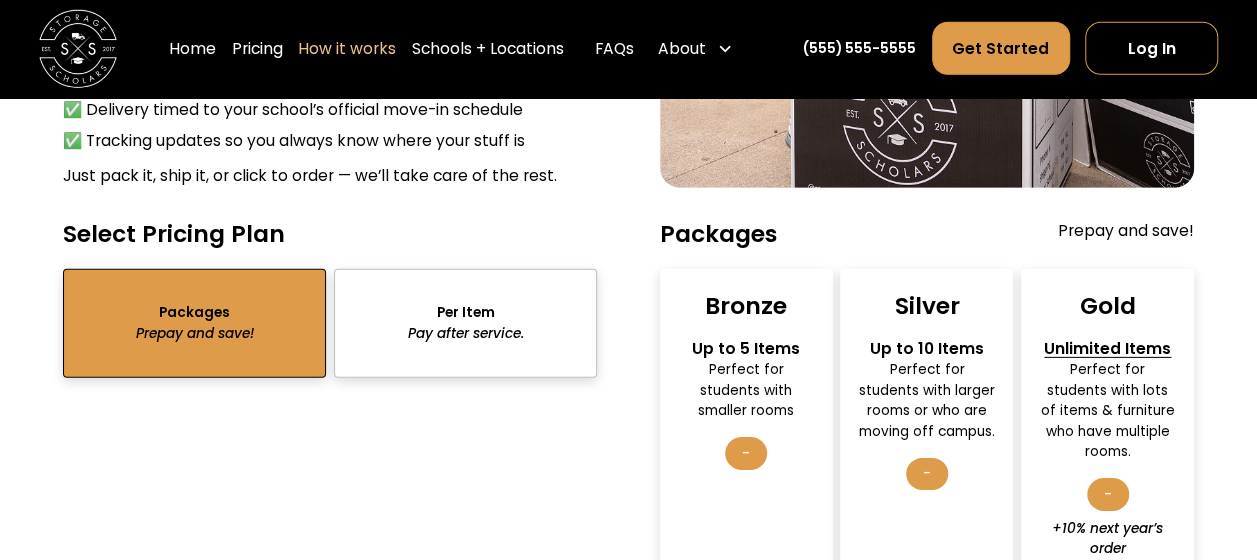 scroll, scrollTop: 3005, scrollLeft: 0, axis: vertical 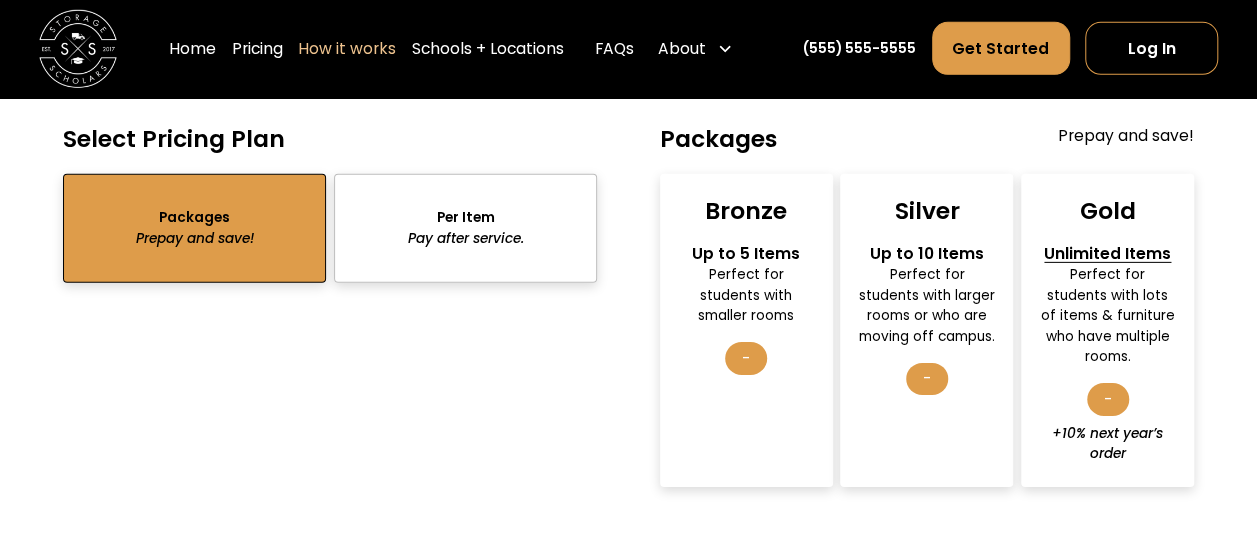 click at bounding box center [465, 229] 